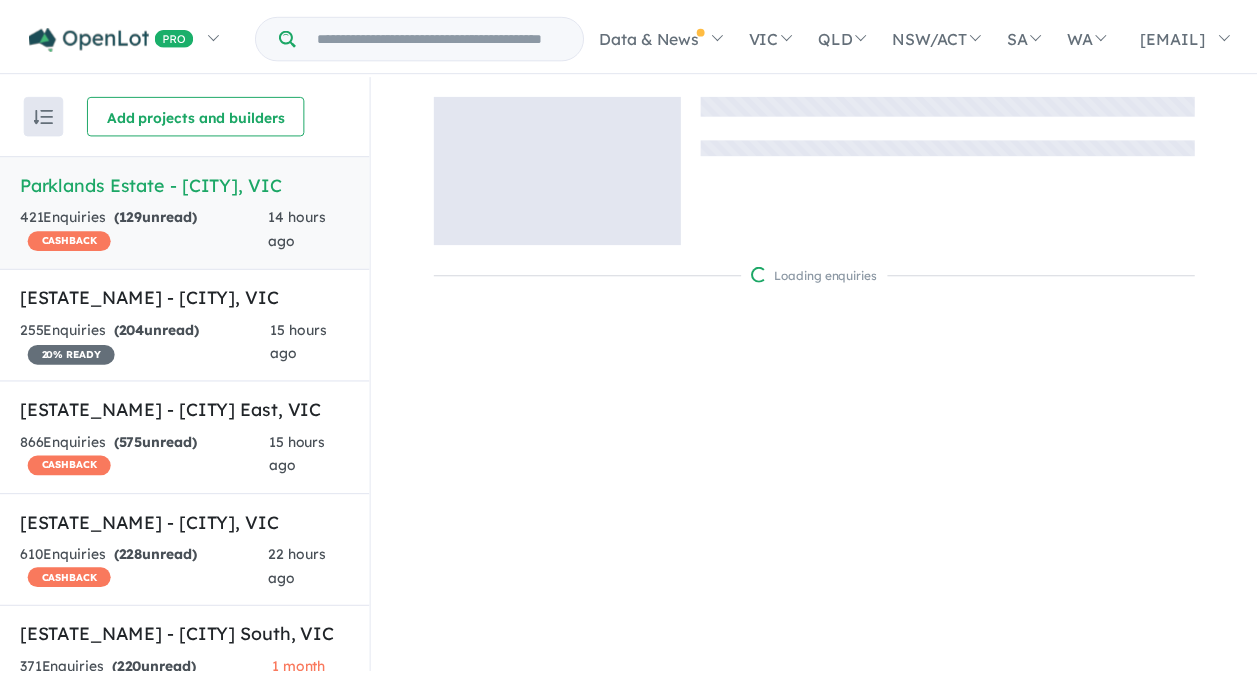 scroll, scrollTop: 0, scrollLeft: 0, axis: both 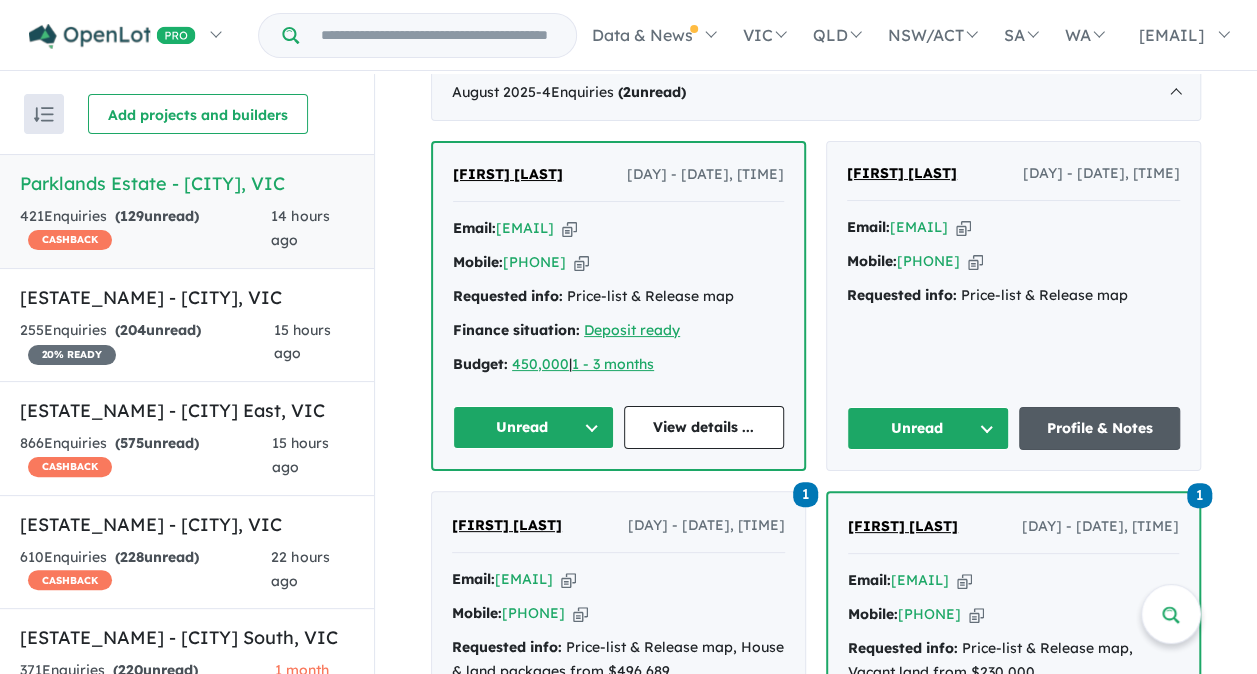 click on "Profile & Notes" at bounding box center [1100, 428] 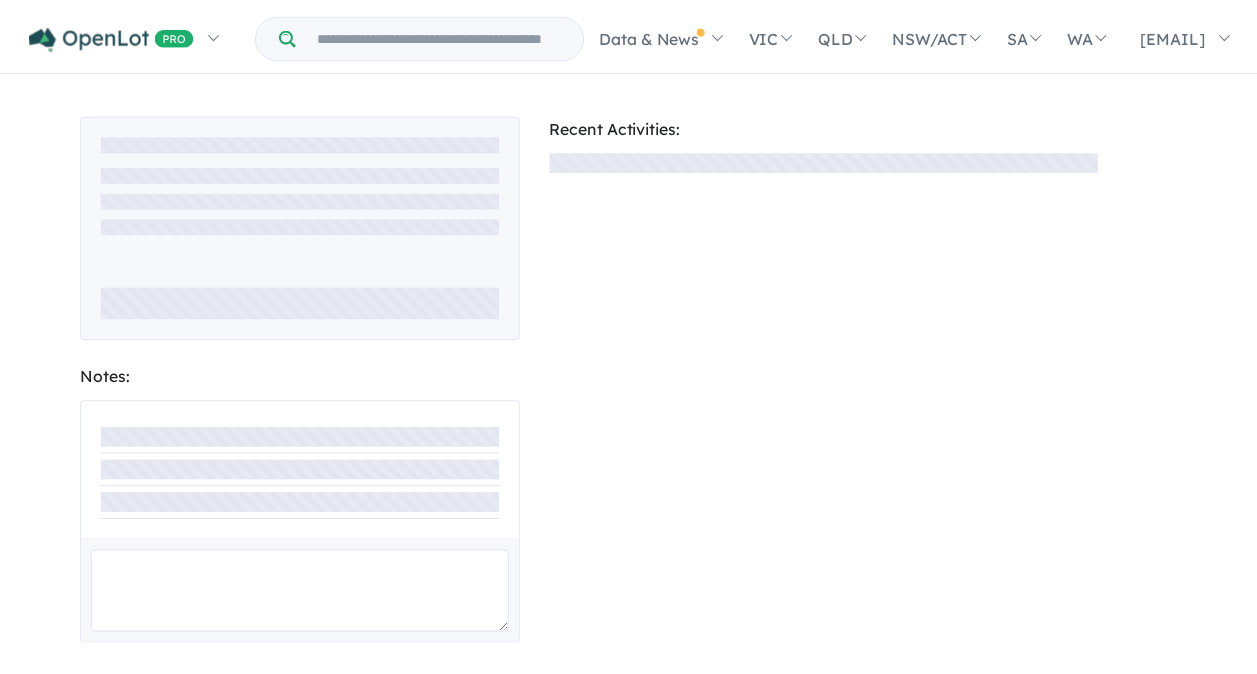 scroll, scrollTop: 0, scrollLeft: 0, axis: both 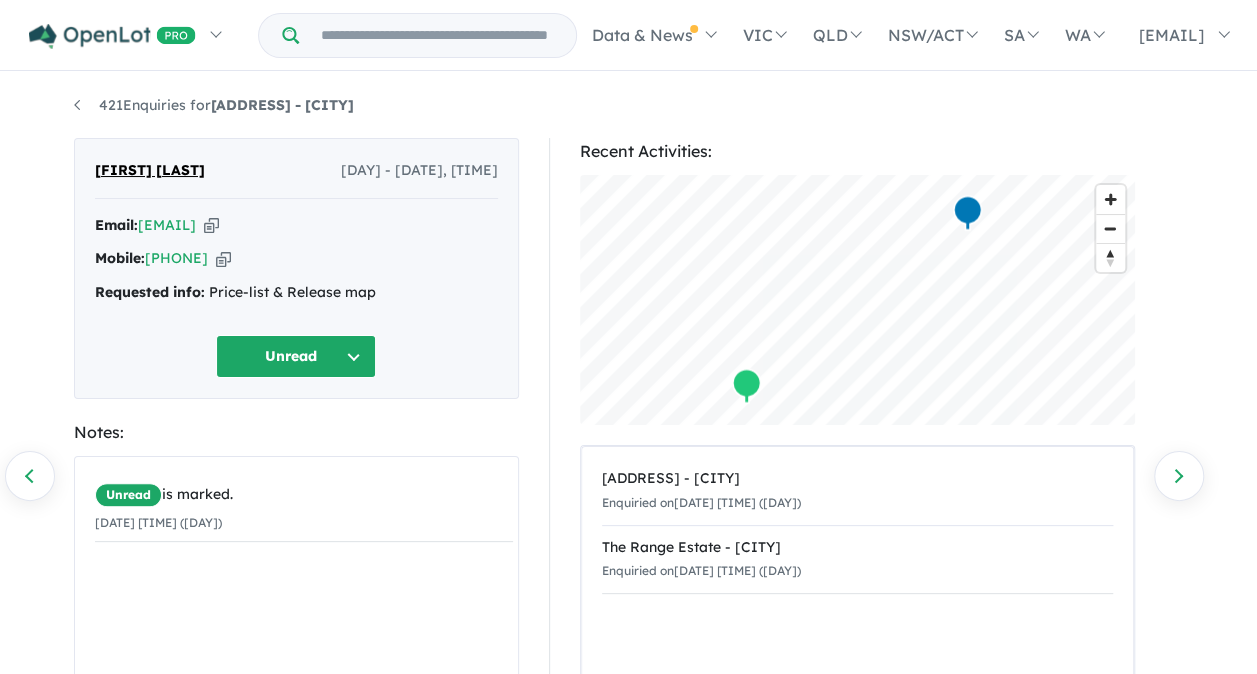 click on "Unread" at bounding box center (296, 356) 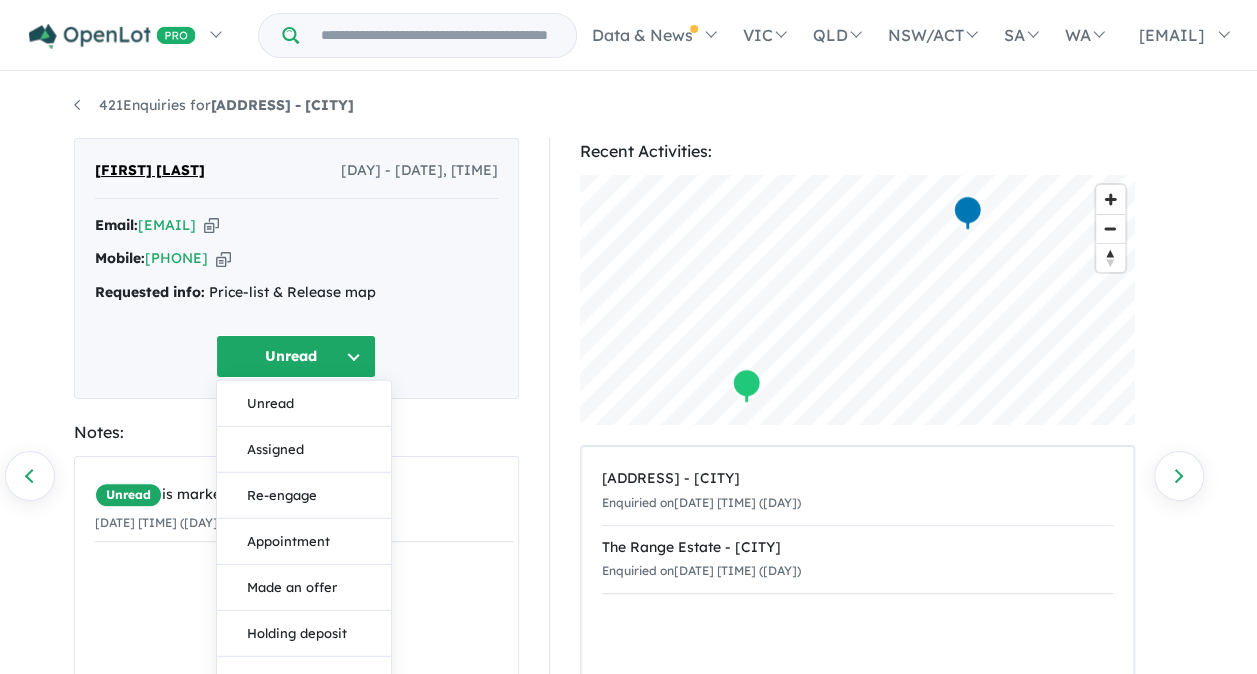 click on "Assigned" at bounding box center (304, 450) 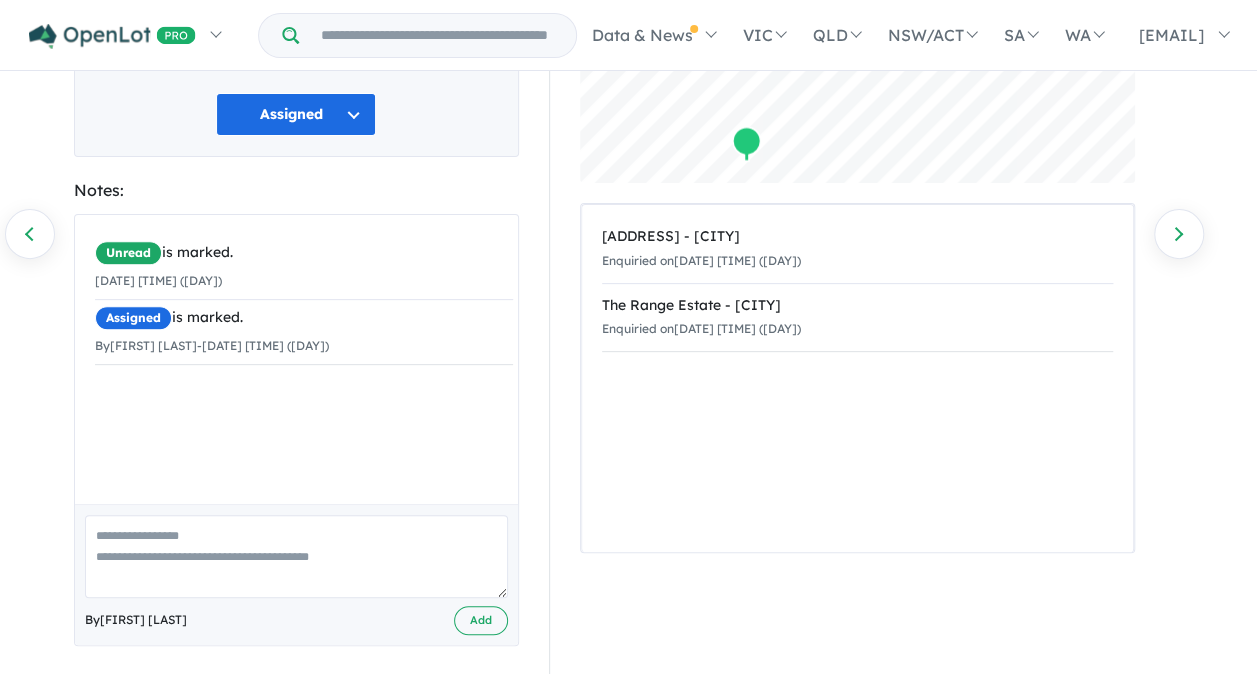 scroll, scrollTop: 251, scrollLeft: 0, axis: vertical 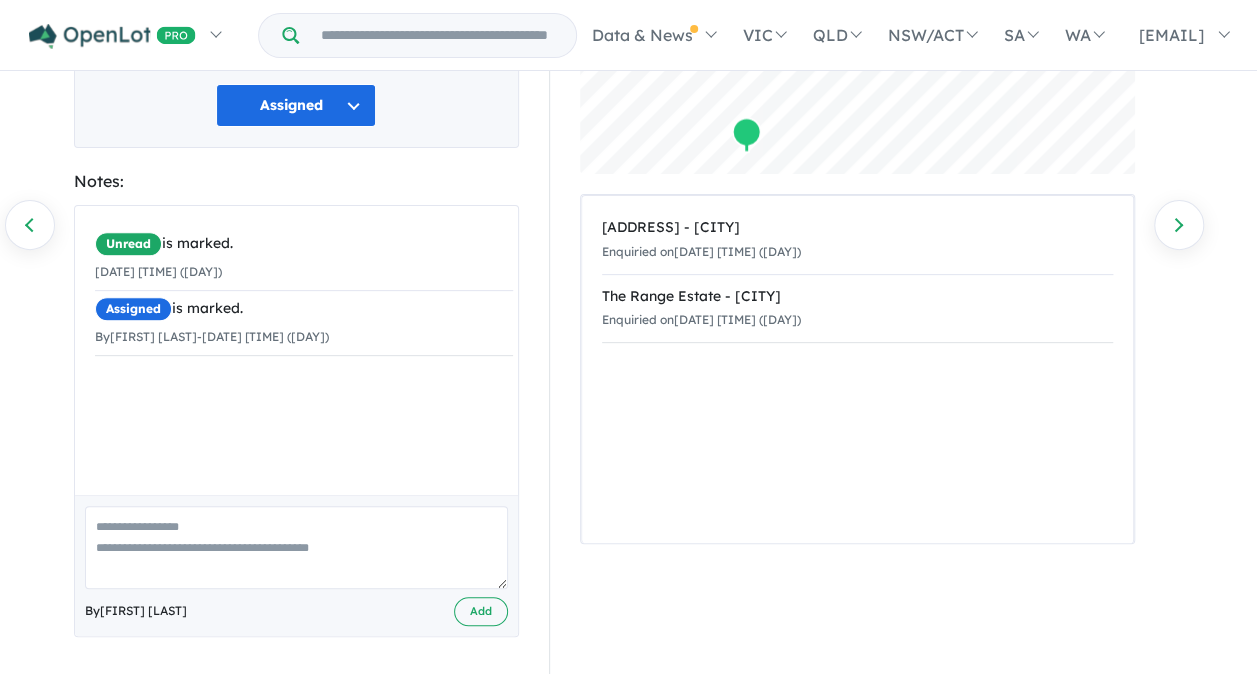 click at bounding box center [296, 547] 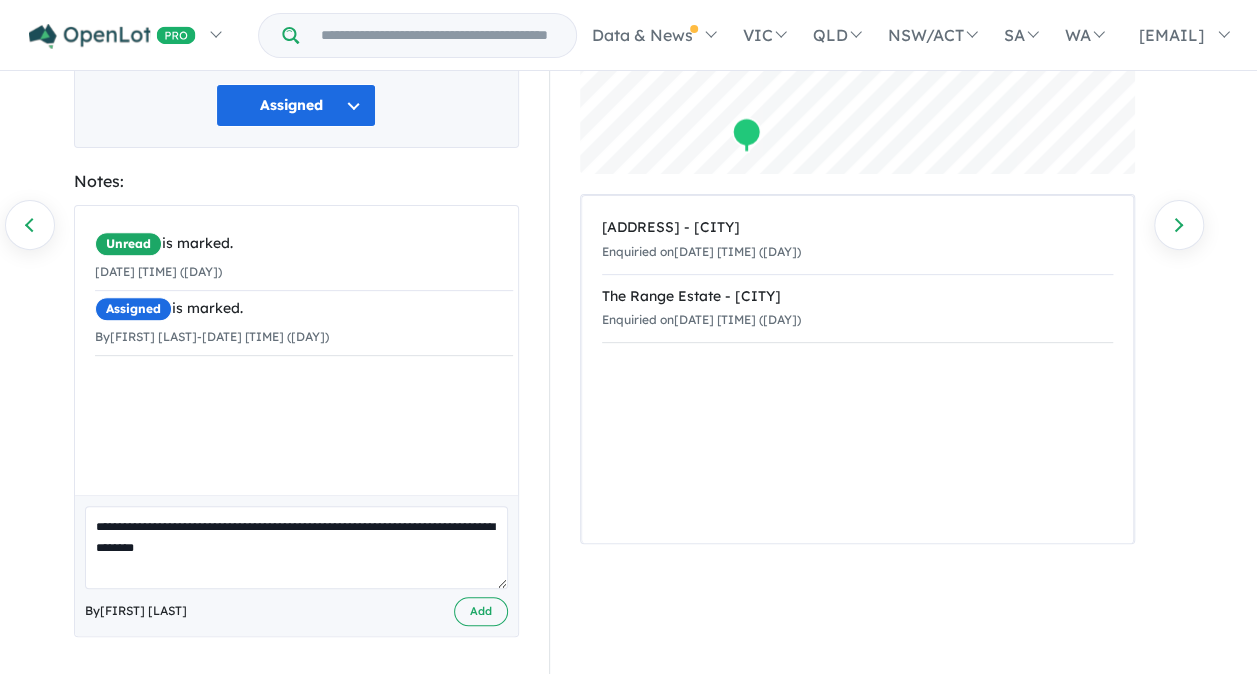 click on "**********" at bounding box center [296, 547] 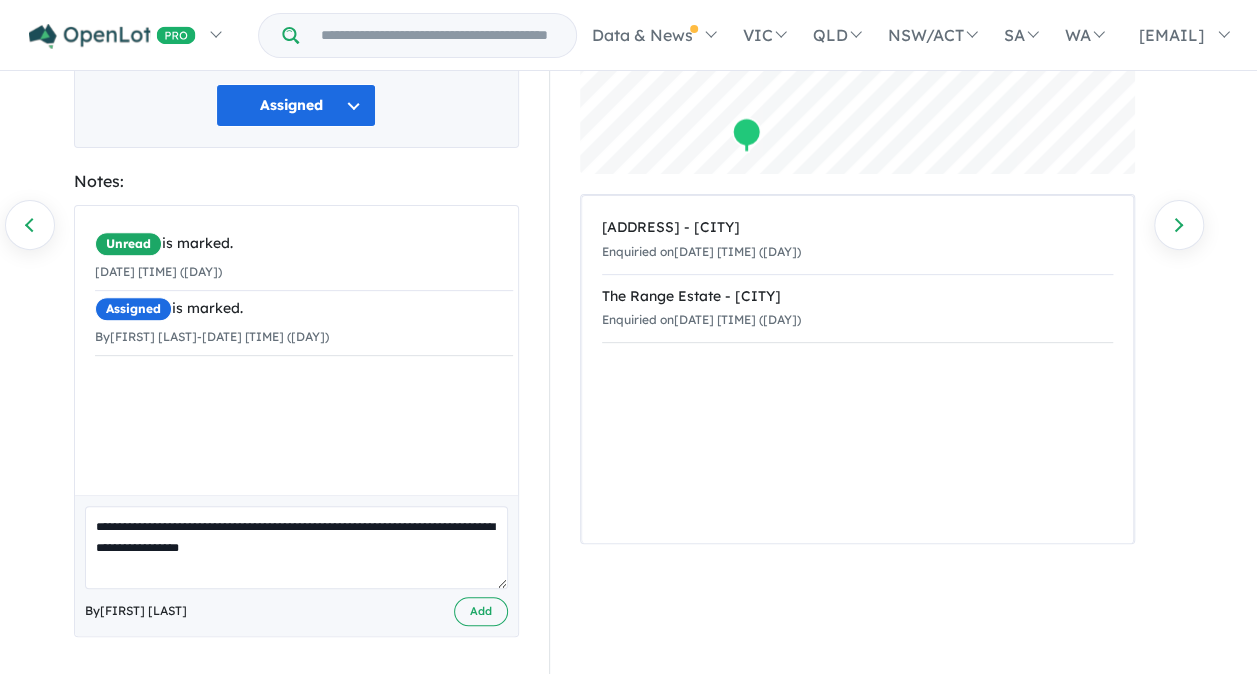 click on "**********" at bounding box center (296, 547) 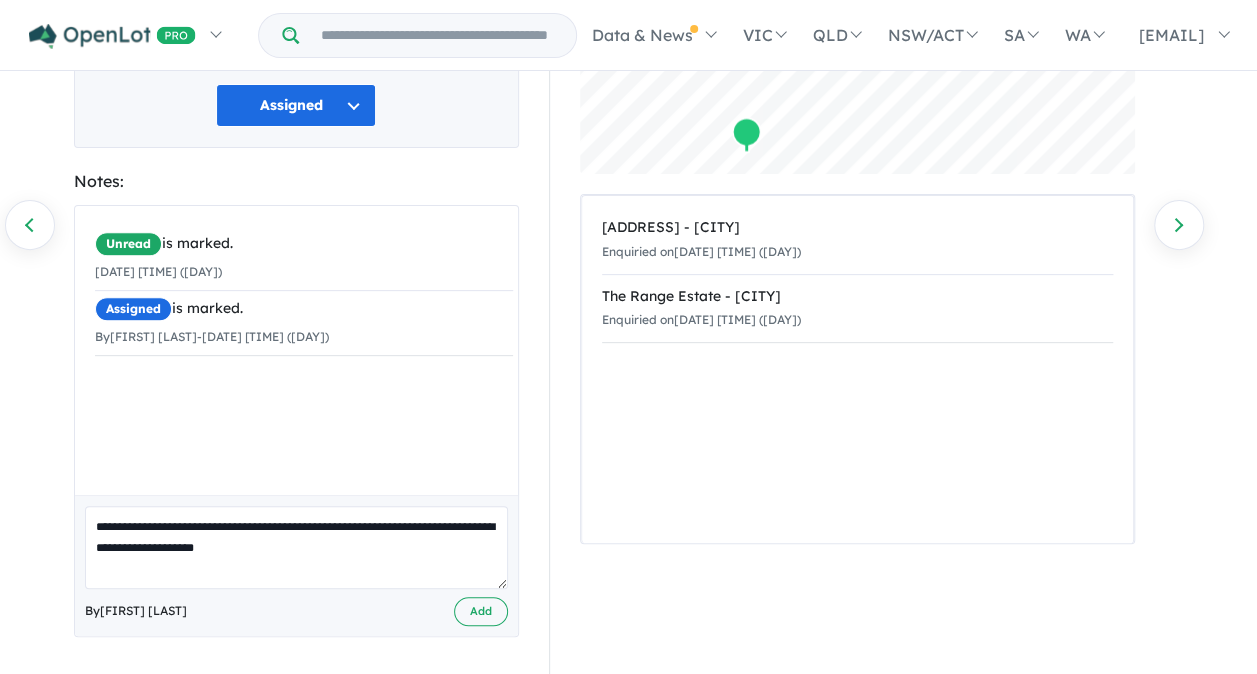 click on "**********" at bounding box center (296, 547) 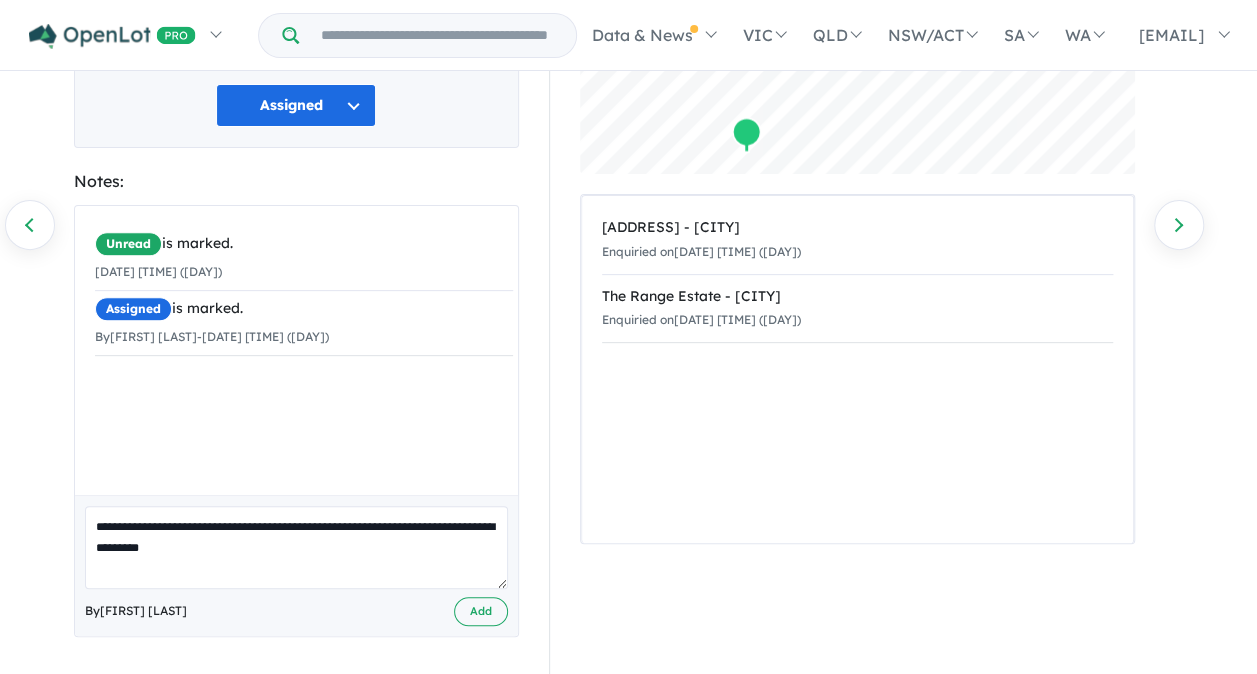 click on "**********" at bounding box center (296, 547) 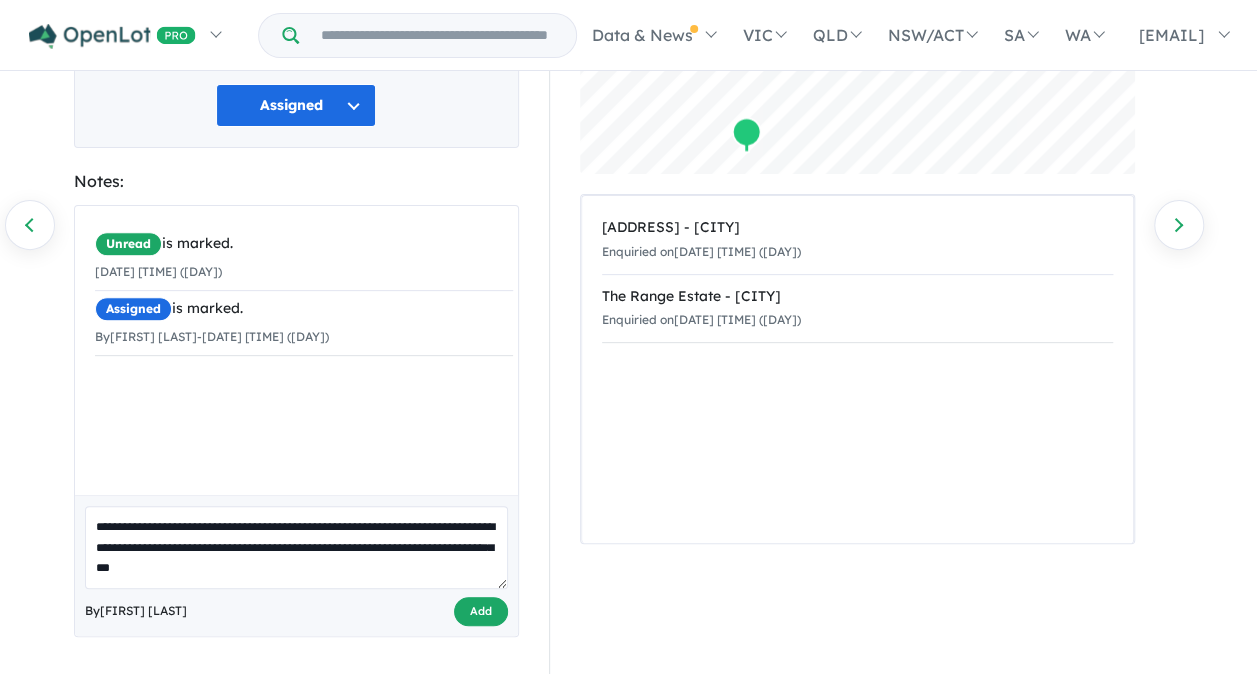 type on "**********" 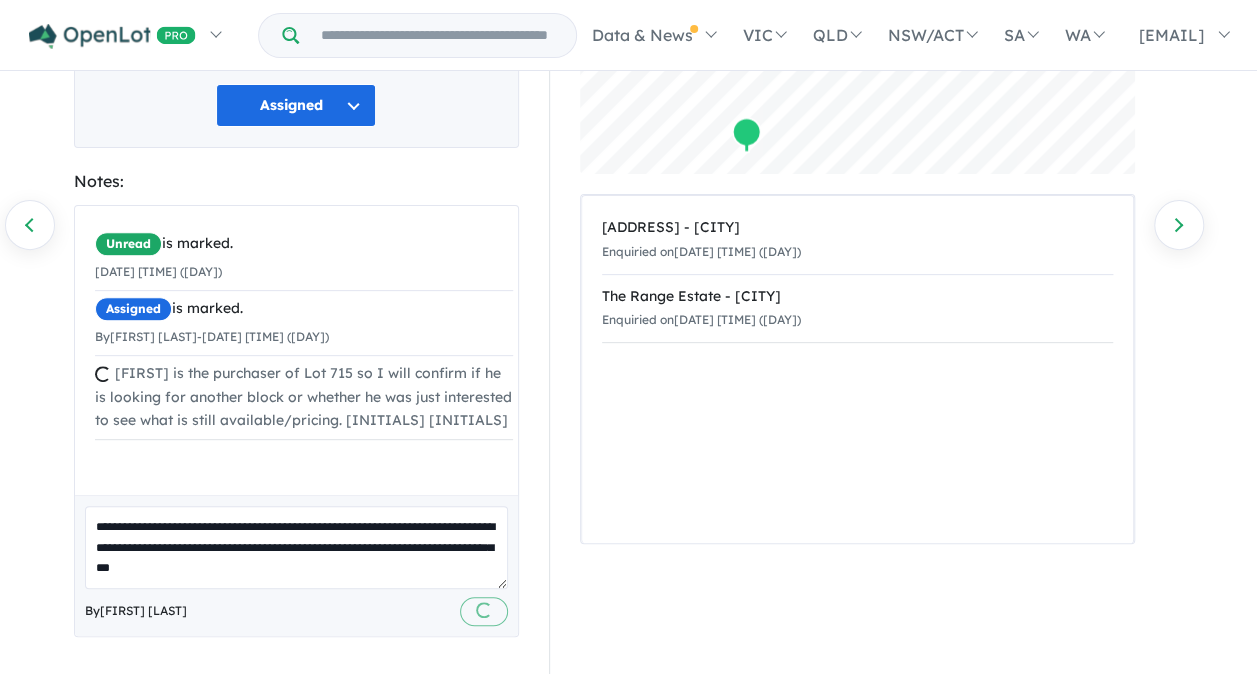 type 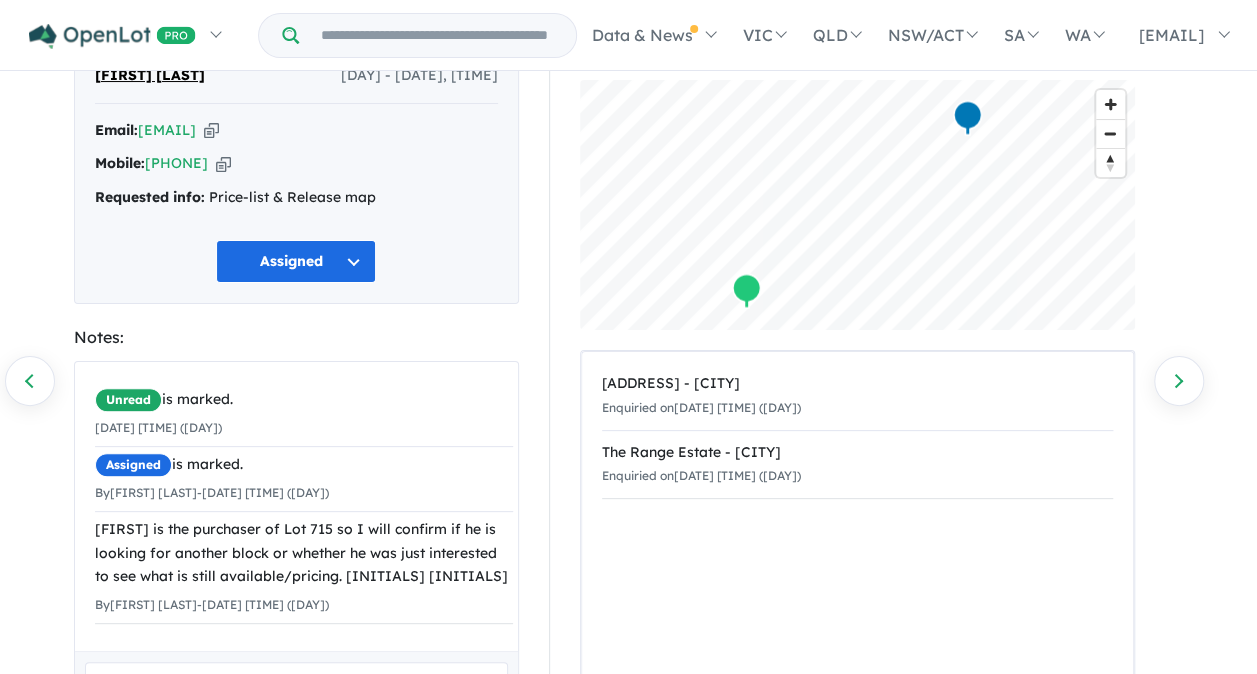 scroll, scrollTop: 0, scrollLeft: 0, axis: both 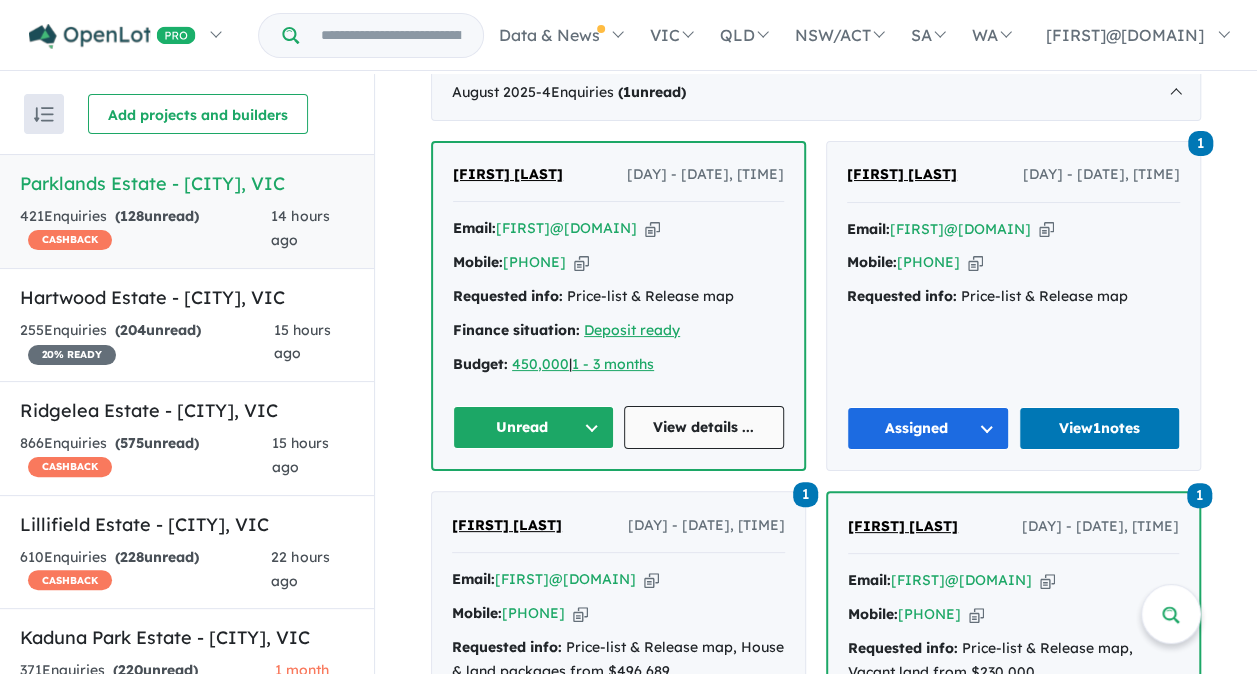 click on "View details ..." at bounding box center [704, 427] 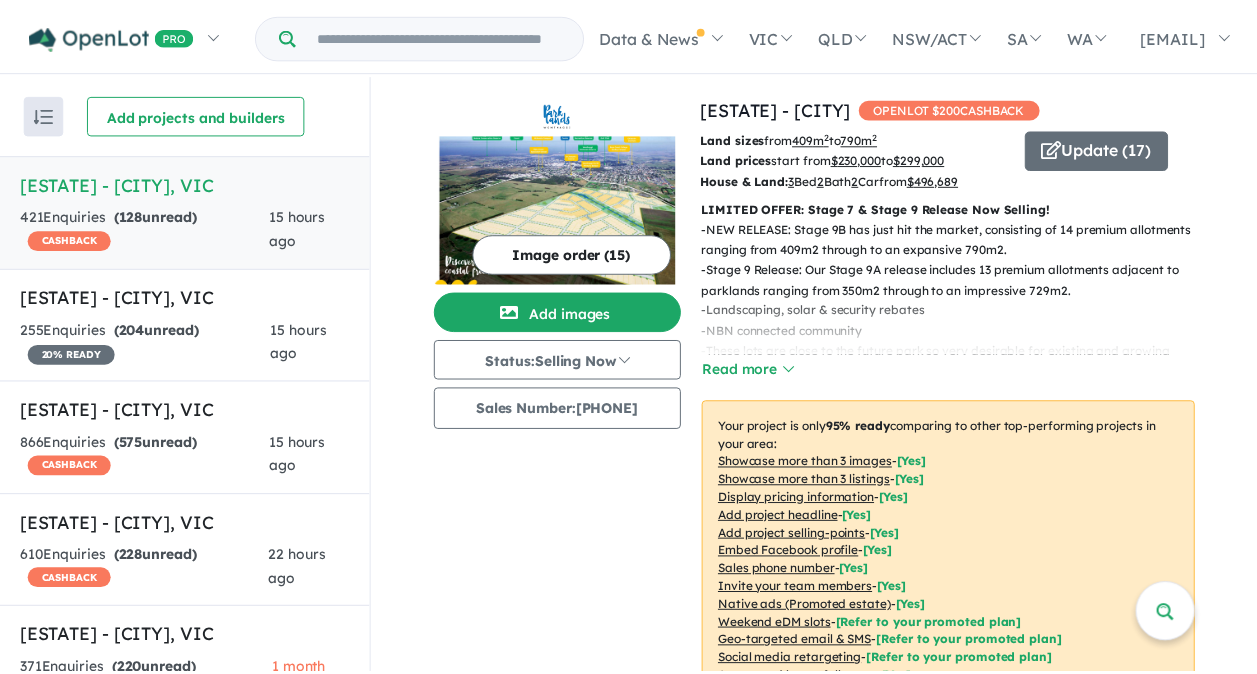 scroll, scrollTop: 0, scrollLeft: 0, axis: both 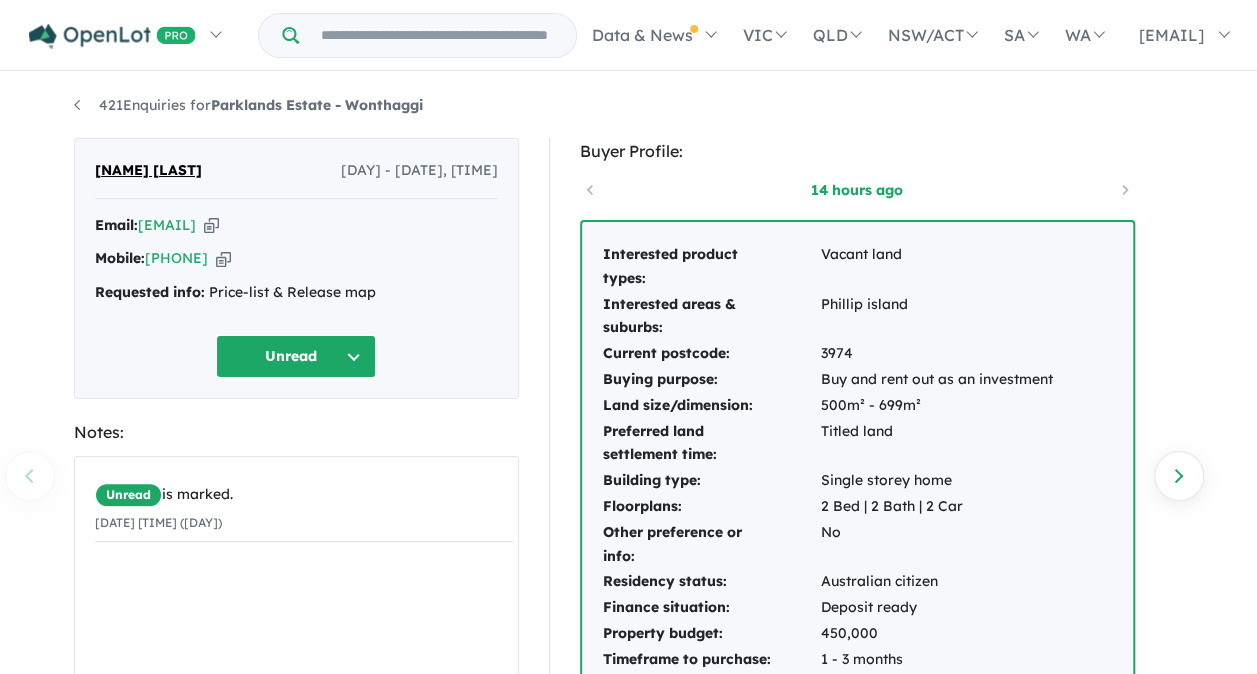 click on "Unread" at bounding box center [296, 356] 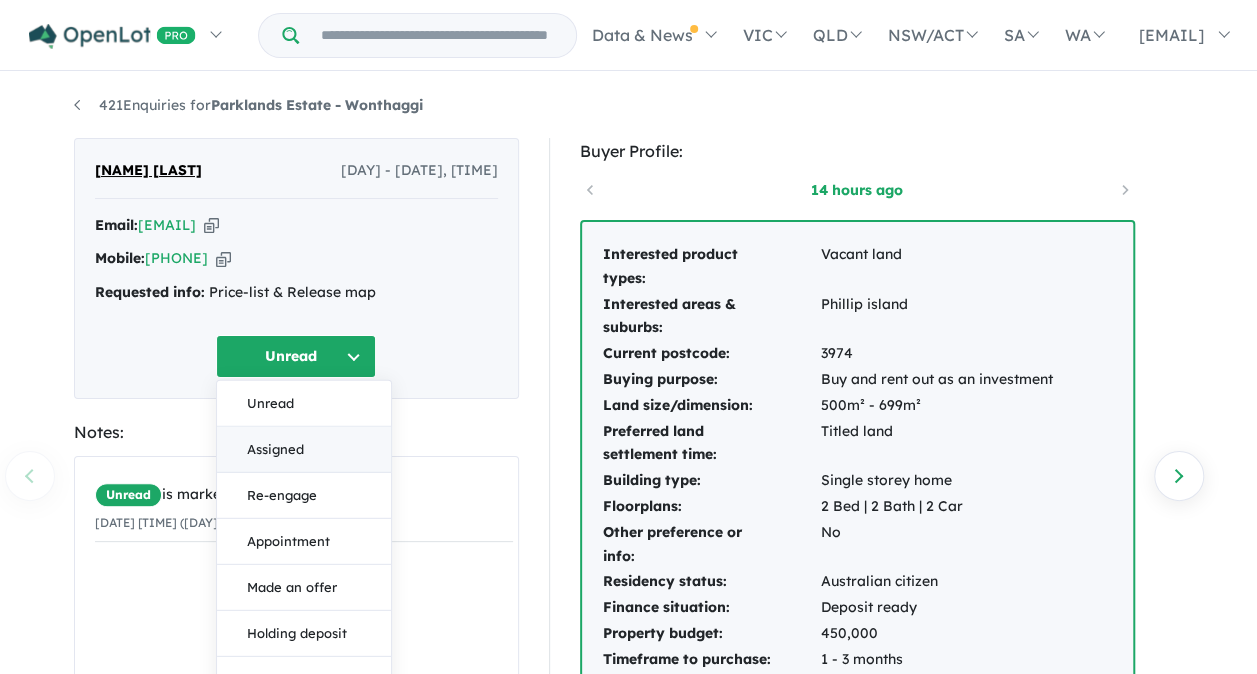 click on "Assigned" at bounding box center [304, 450] 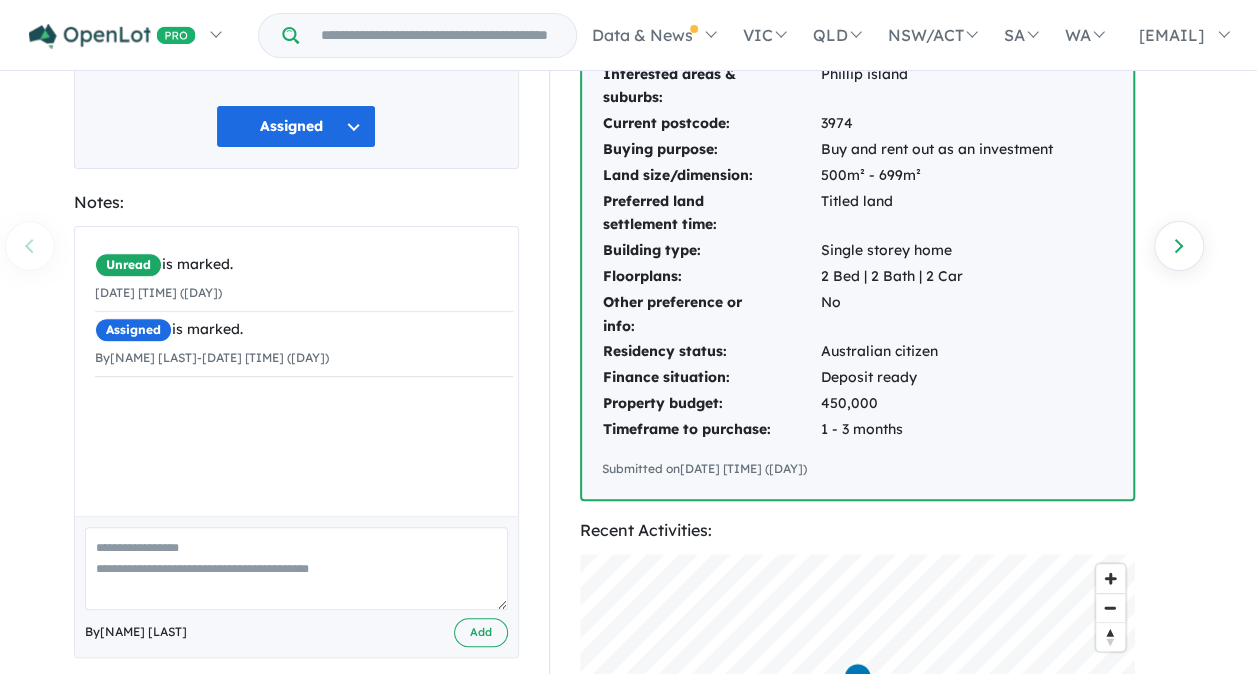 scroll, scrollTop: 300, scrollLeft: 0, axis: vertical 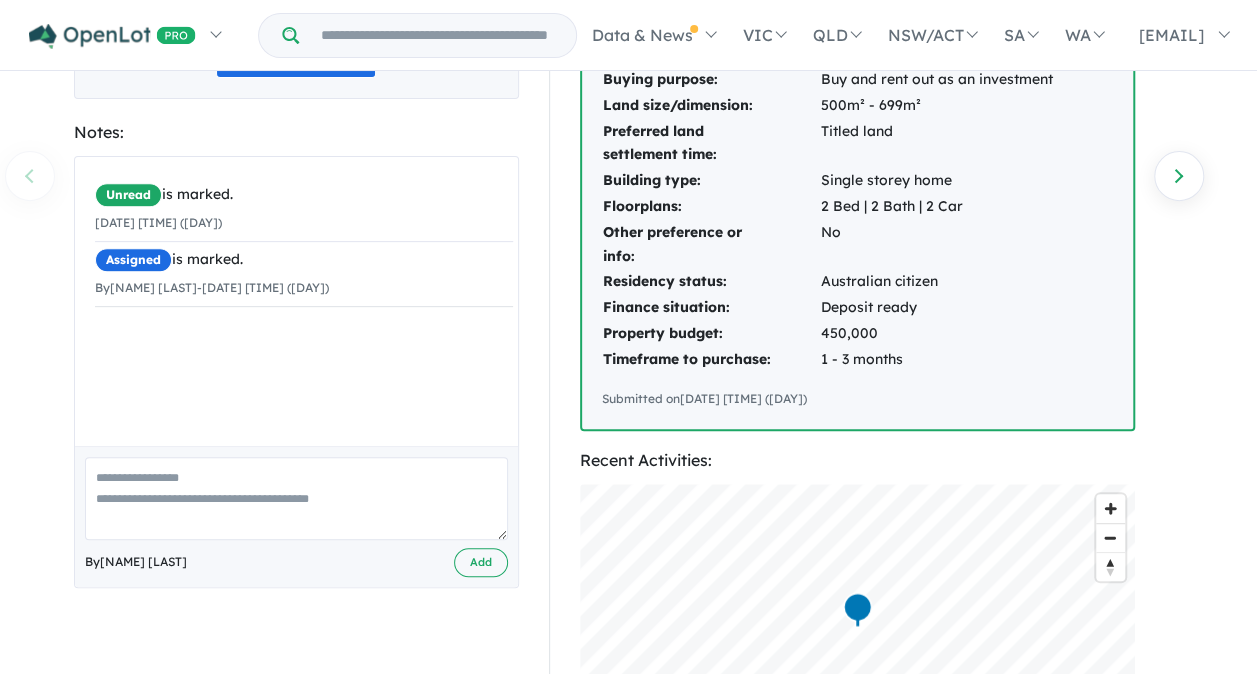 click at bounding box center [296, 498] 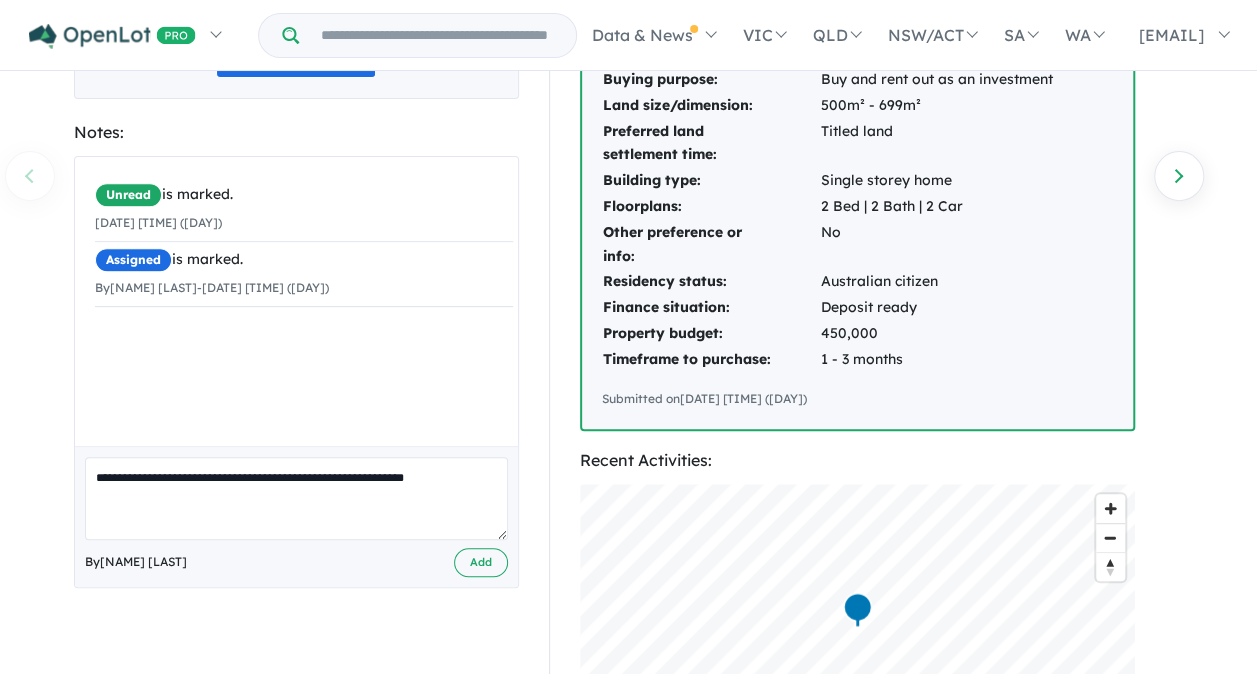click on "**********" at bounding box center (296, 498) 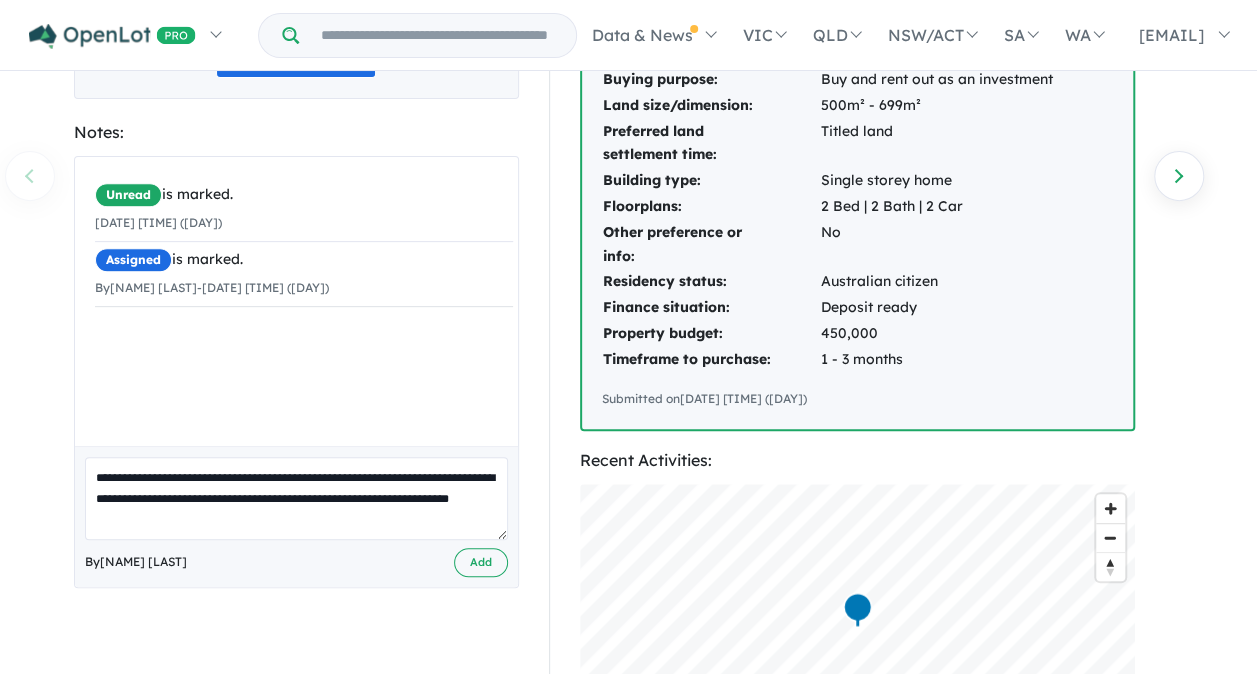 click on "**********" at bounding box center (296, 498) 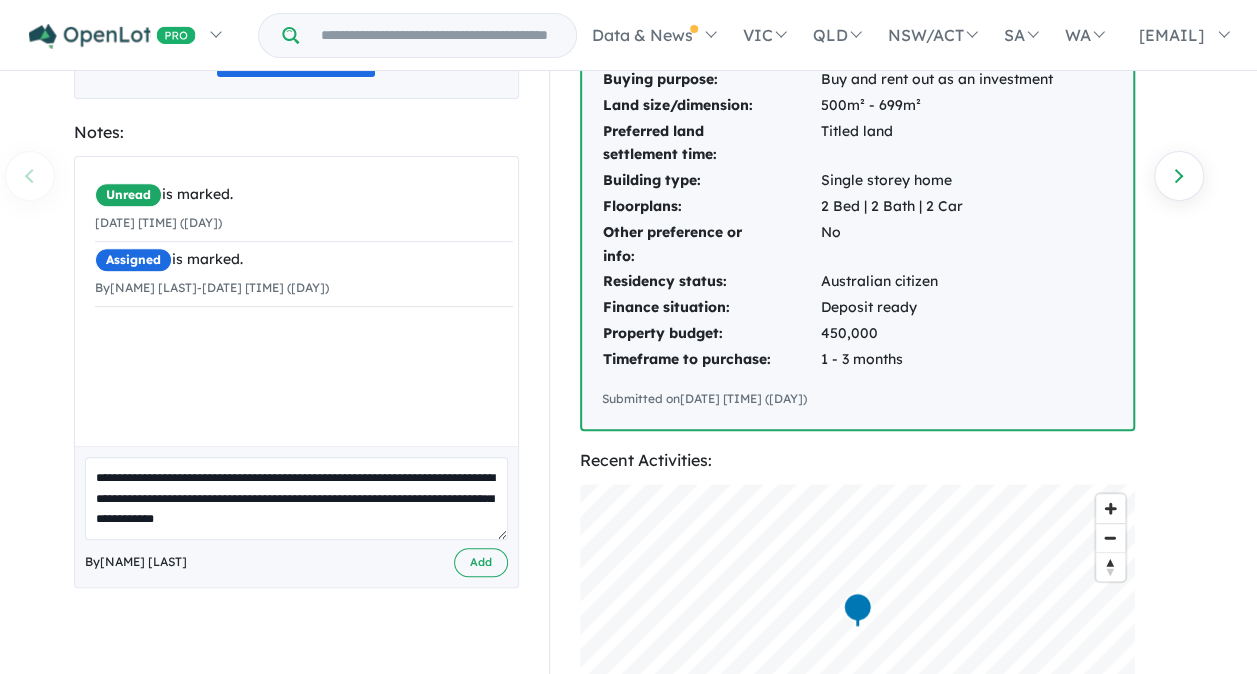 click on "**********" at bounding box center (296, 498) 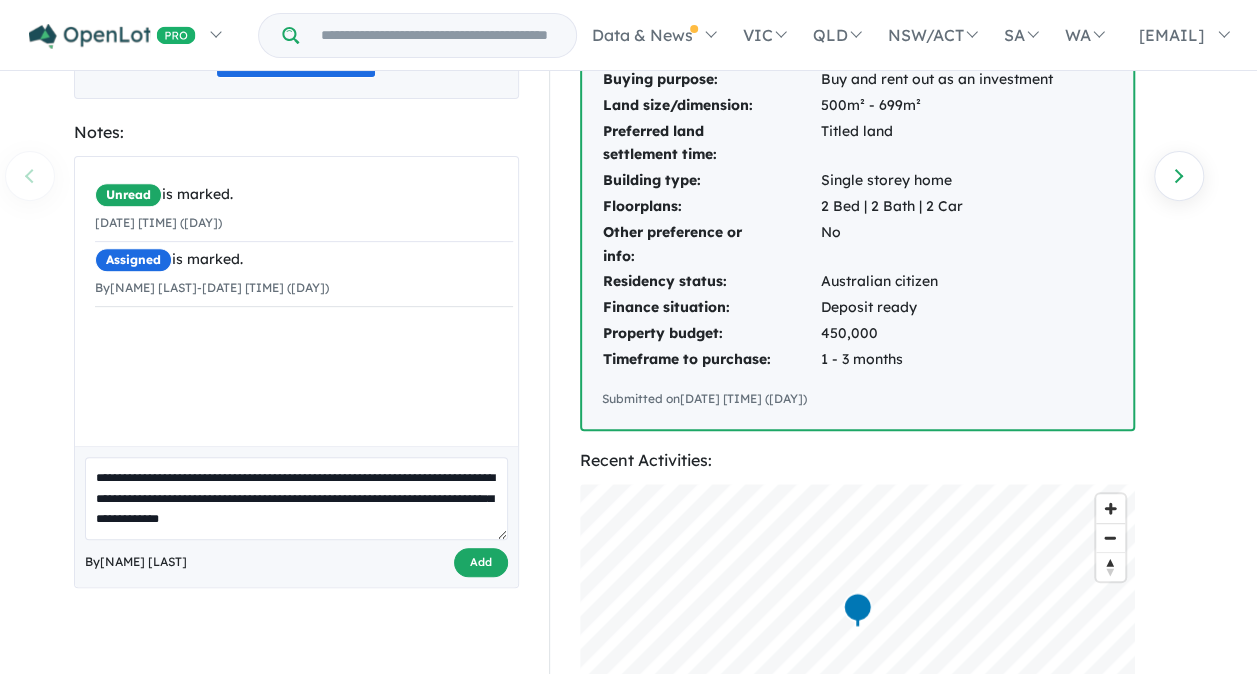 type on "**********" 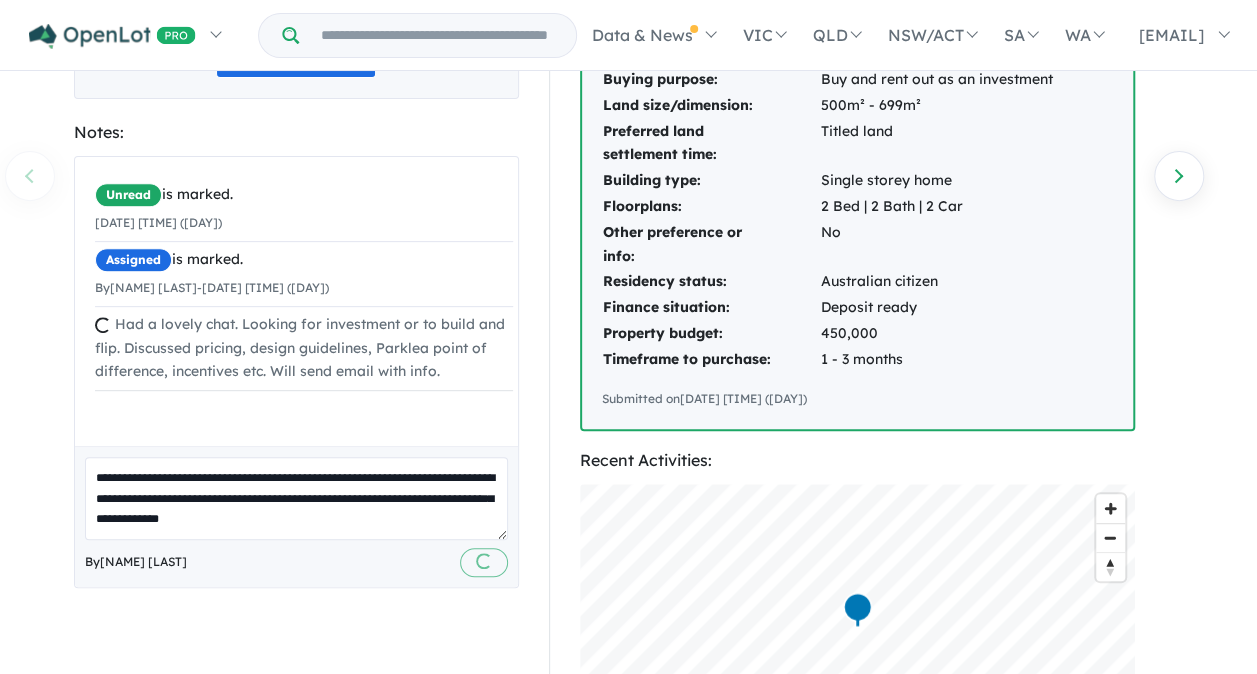 type 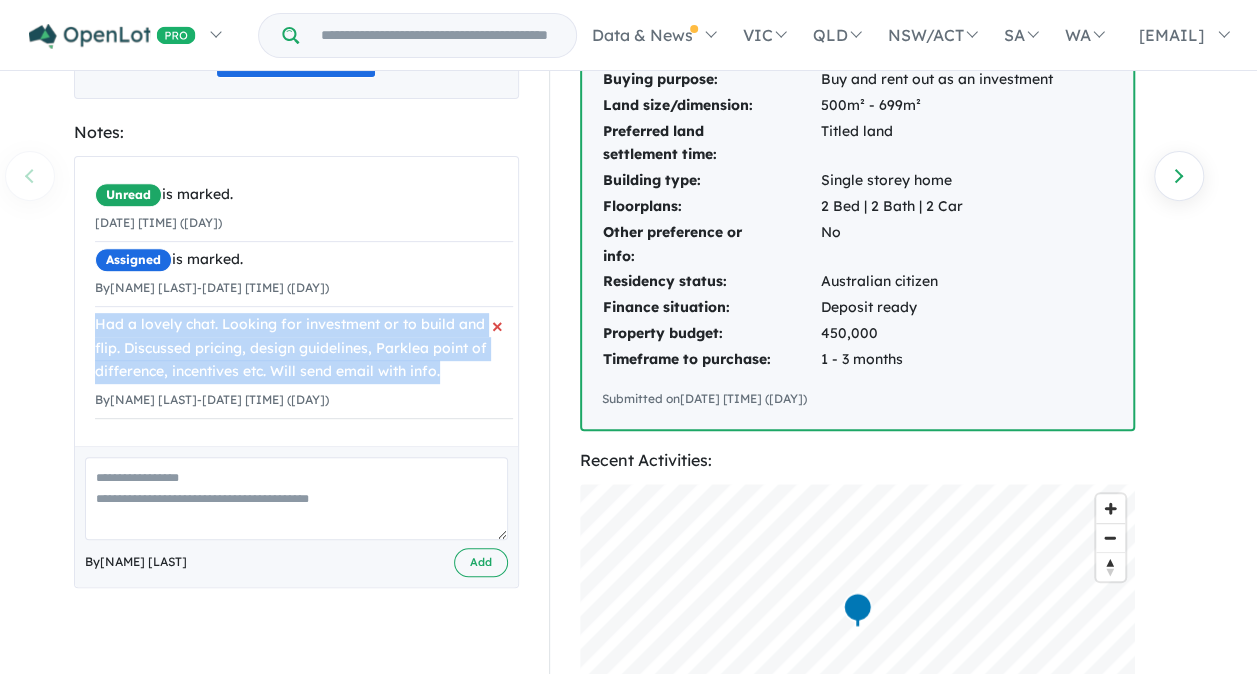 drag, startPoint x: 442, startPoint y: 371, endPoint x: 98, endPoint y: 326, distance: 346.93082 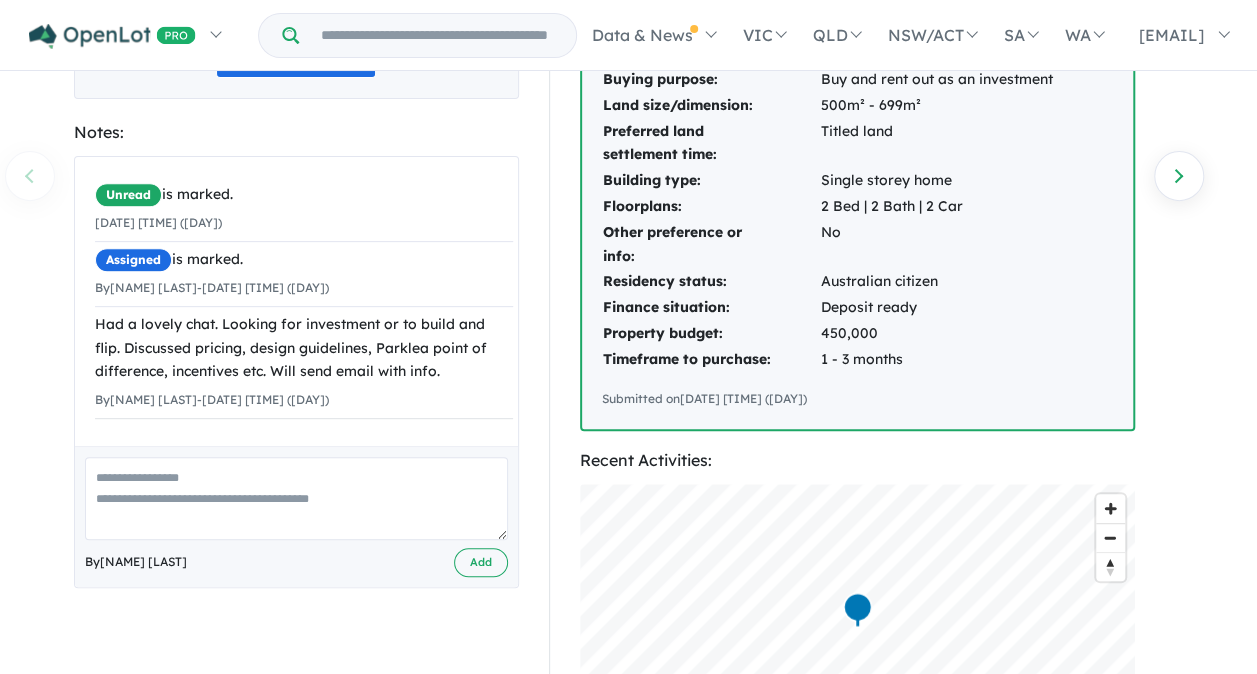 drag, startPoint x: 1228, startPoint y: 430, endPoint x: 1161, endPoint y: 513, distance: 106.66771 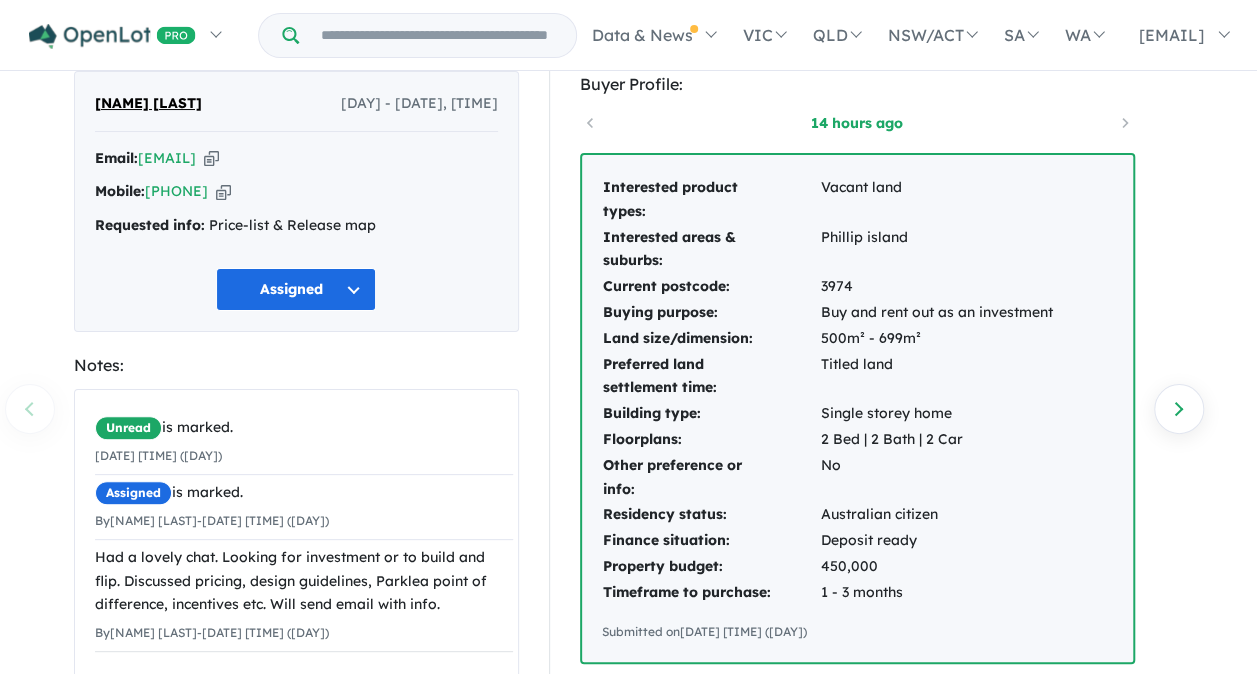 scroll, scrollTop: 0, scrollLeft: 0, axis: both 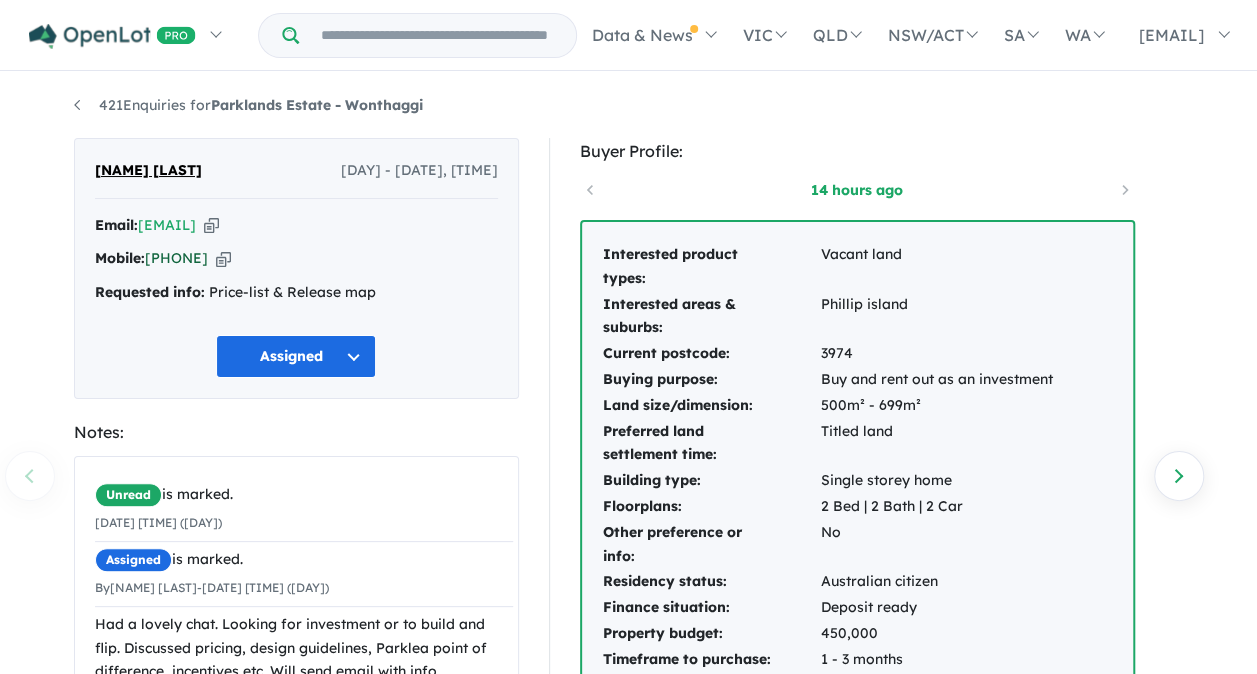 drag, startPoint x: 254, startPoint y: 262, endPoint x: 179, endPoint y: 259, distance: 75.059975 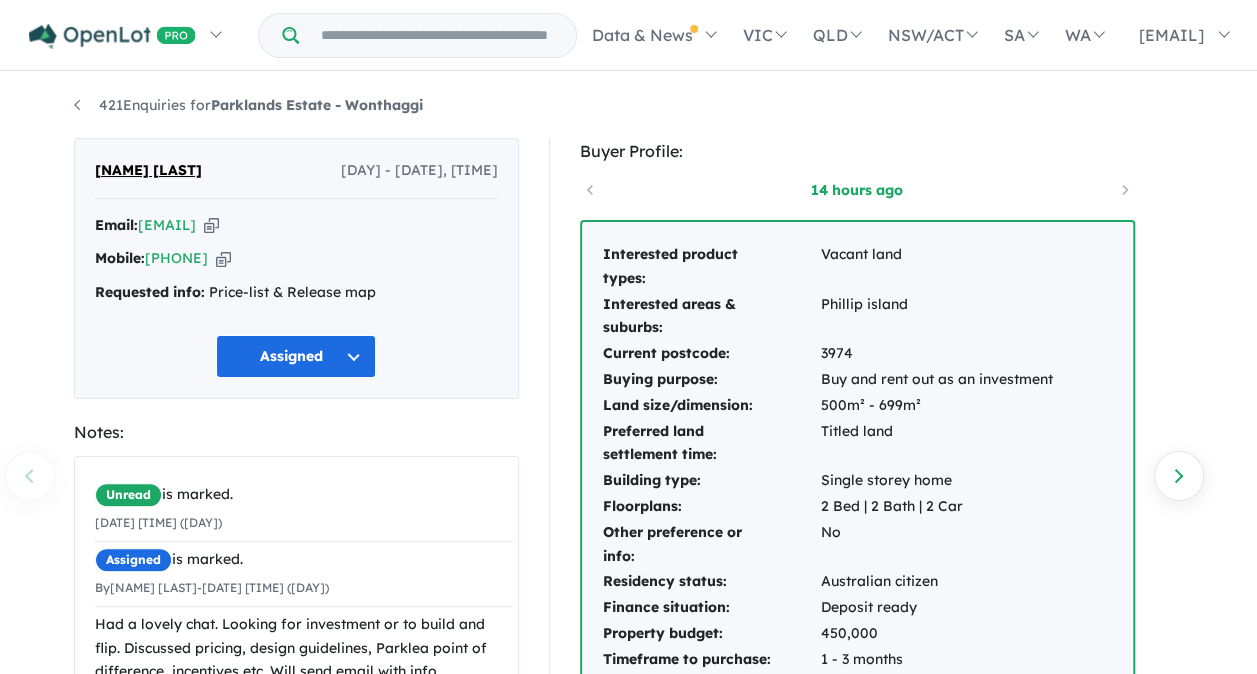 scroll, scrollTop: 100, scrollLeft: 0, axis: vertical 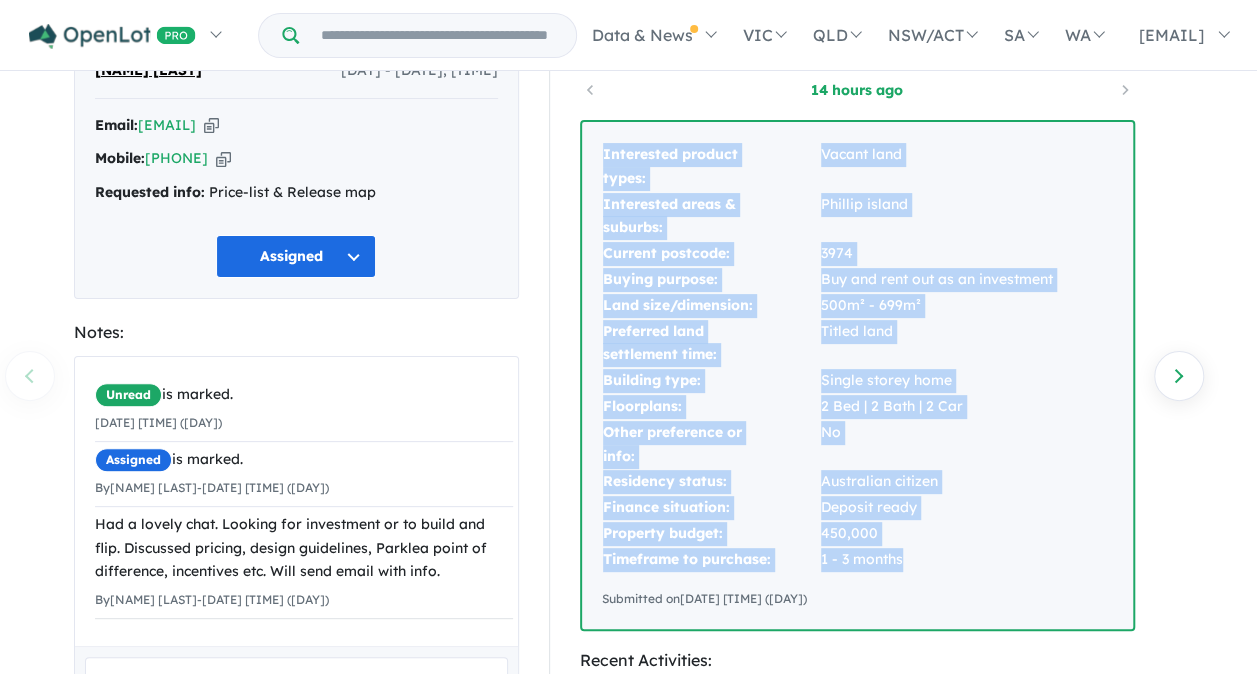 drag, startPoint x: 601, startPoint y: 152, endPoint x: 928, endPoint y: 564, distance: 525.99713 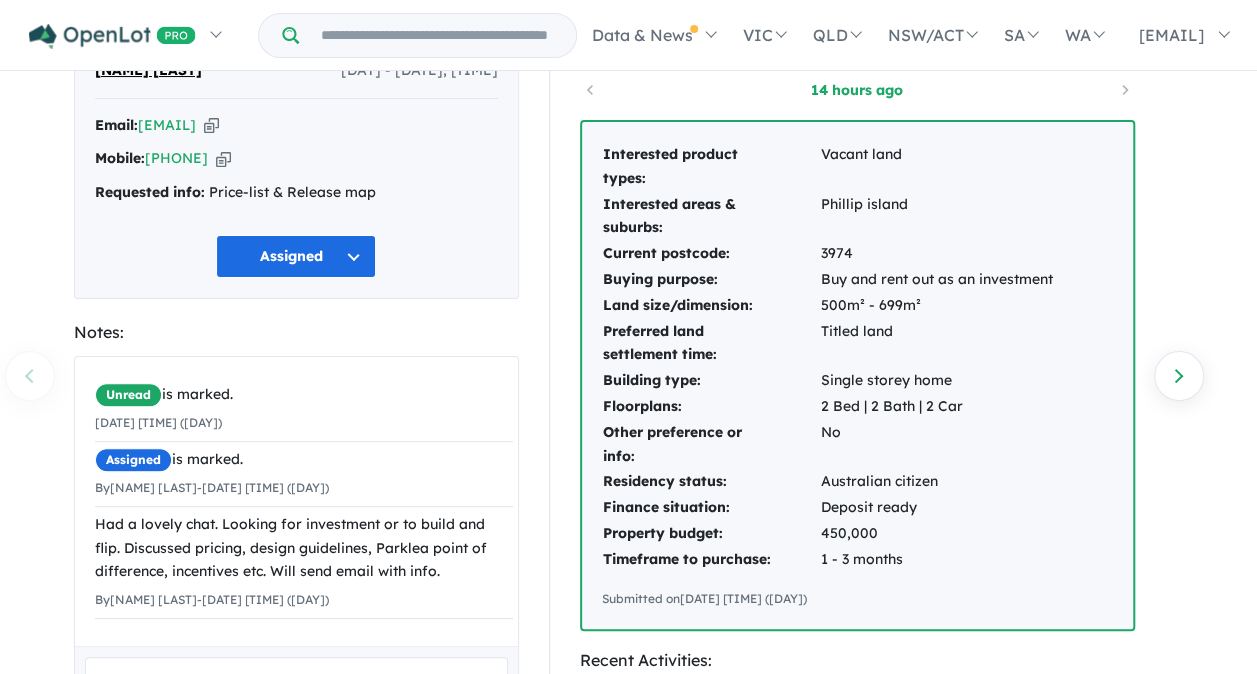 drag, startPoint x: 601, startPoint y: 151, endPoint x: 896, endPoint y: 598, distance: 535.56885 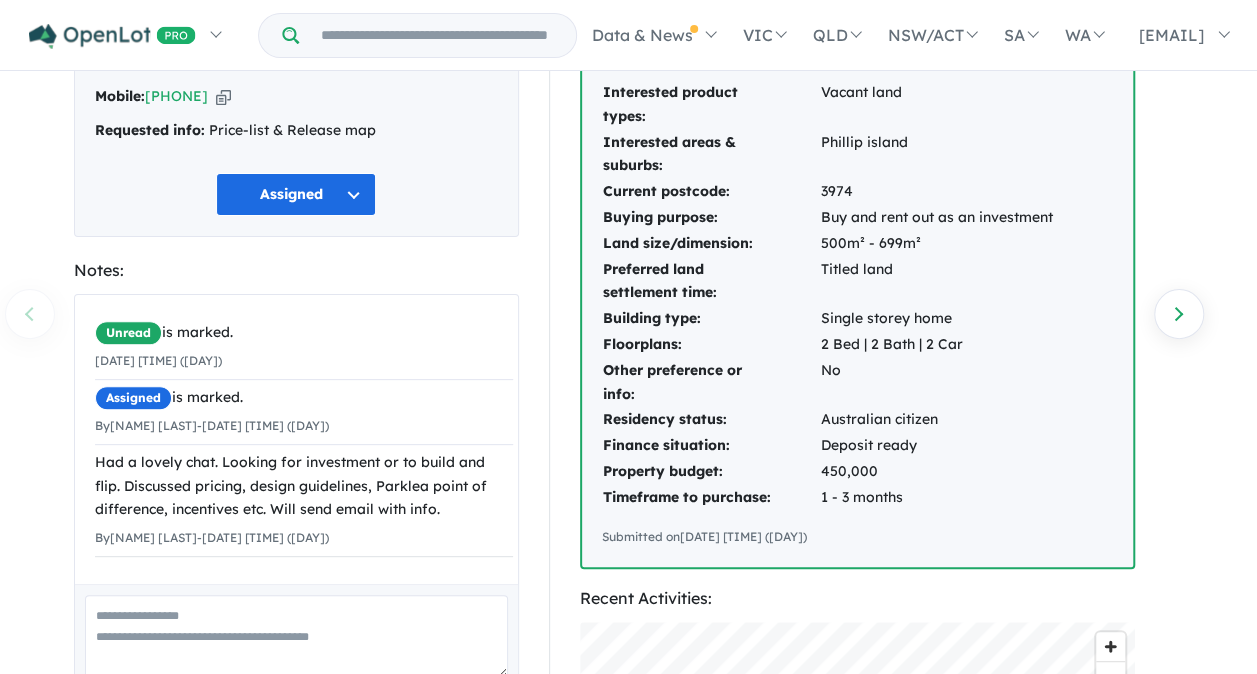 scroll, scrollTop: 300, scrollLeft: 0, axis: vertical 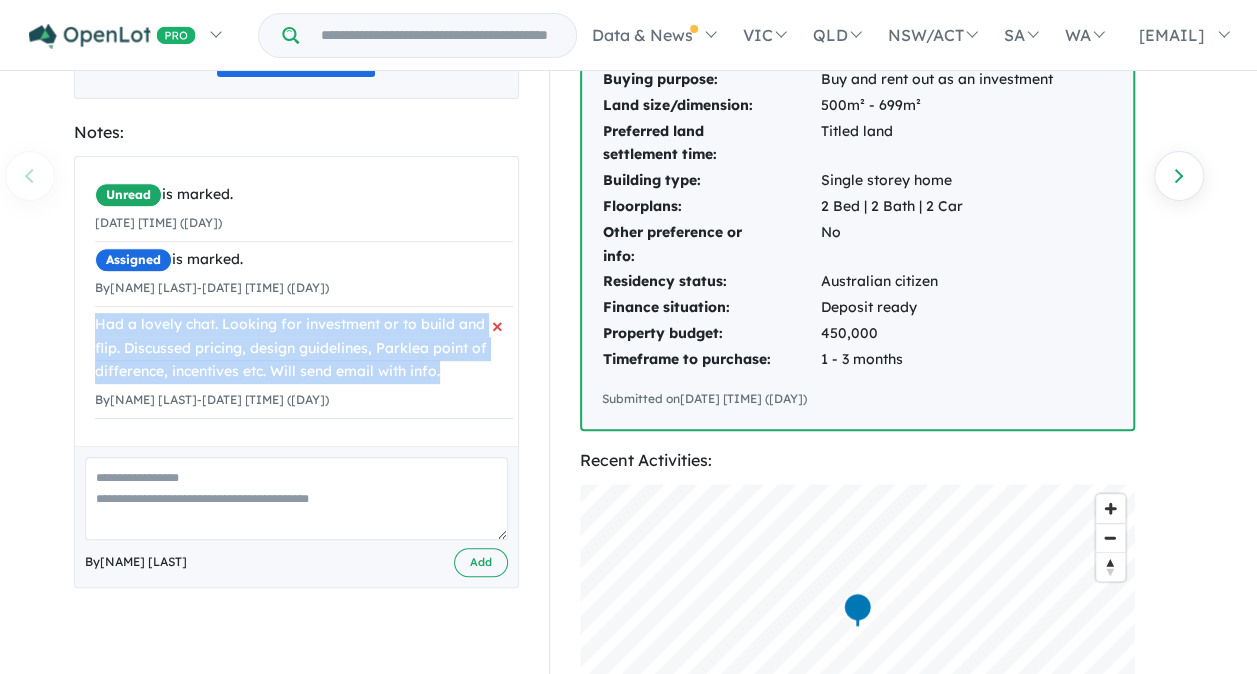 drag, startPoint x: 93, startPoint y: 317, endPoint x: 442, endPoint y: 375, distance: 353.78665 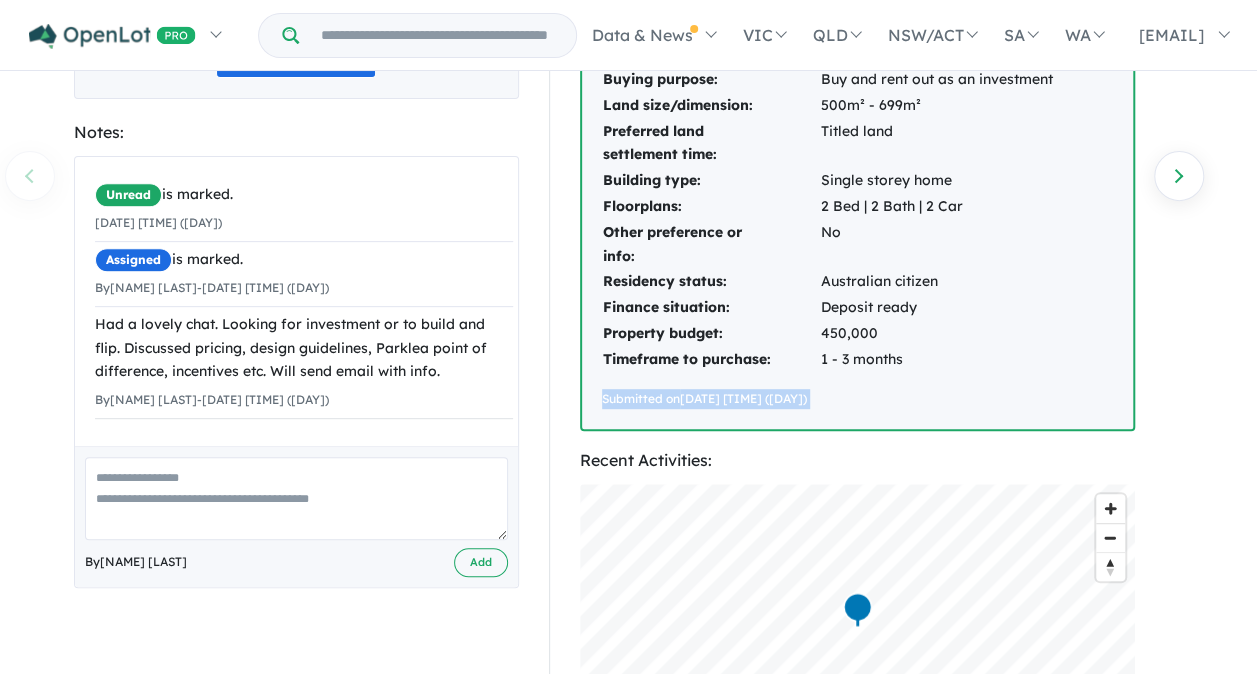 click on "Buyer Profile:   14 hours ago   Interested product types: Vacant land Interested areas & suburbs: Phillip island Current postcode: 3974 Buying purpose: Buy and rent out as an investment Land size/dimension: 500m² - 699m² Preferred land settlement time: Titled land Building type: Single storey home Floorplans: 2 Bed | 2 Bath | 2 Car Other preference or info: No Residency status: Australian citizen Finance situation: Deposit ready Property budget: 450,000 Timeframe to purchase: 1 - 3 months Submitted on  06/08/2025 07:52pm (Wednesday) Recent Activities: © Mapbox   © OpenStreetMap   Improve this map Parklands Estate - Wonthaggi Enquiried on  06/08/2025 7:42pm (Wednesday)" at bounding box center [866, 486] 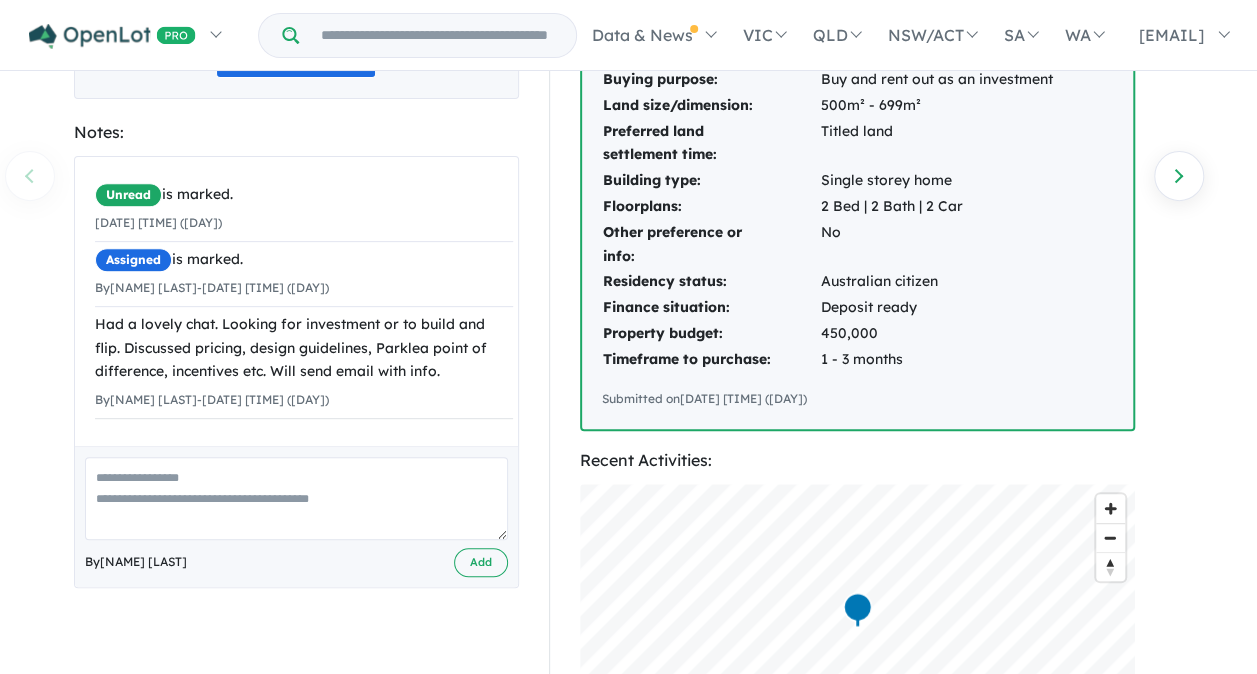 click on "Buyer Profile:   14 hours ago   Interested product types: Vacant land Interested areas & suburbs: Phillip island Current postcode: 3974 Buying purpose: Buy and rent out as an investment Land size/dimension: 500m² - 699m² Preferred land settlement time: Titled land Building type: Single storey home Floorplans: 2 Bed | 2 Bath | 2 Car Other preference or info: No Residency status: Australian citizen Finance situation: Deposit ready Property budget: 450,000 Timeframe to purchase: 1 - 3 months Submitted on  06/08/2025 07:52pm (Wednesday) Recent Activities: © Mapbox   © OpenStreetMap   Improve this map Parklands Estate - Wonthaggi Enquiried on  06/08/2025 7:42pm (Wednesday)" at bounding box center (866, 486) 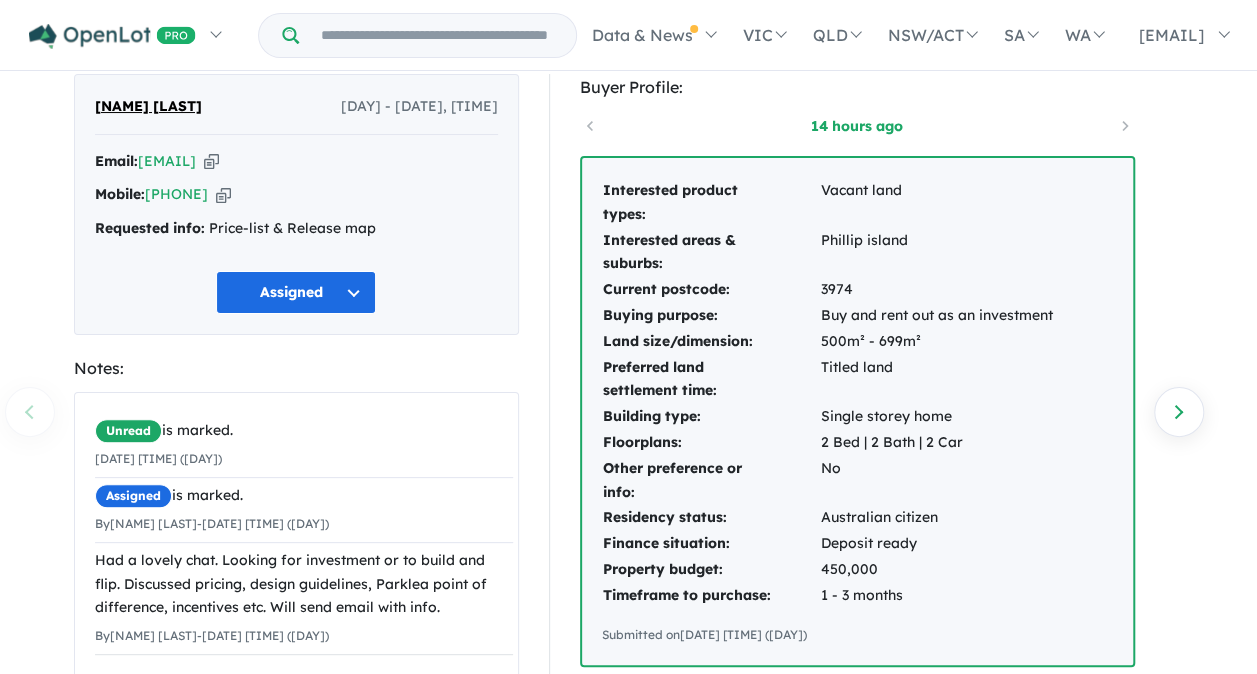 scroll, scrollTop: 0, scrollLeft: 0, axis: both 